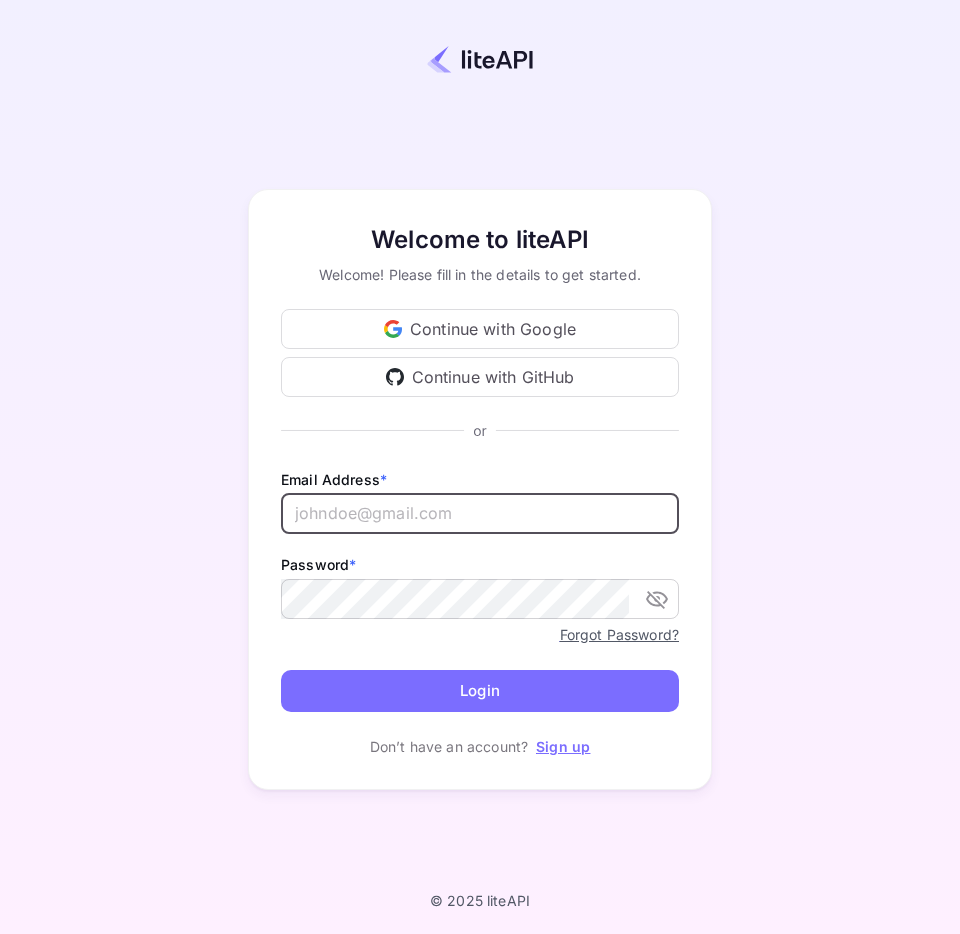 scroll, scrollTop: 0, scrollLeft: 0, axis: both 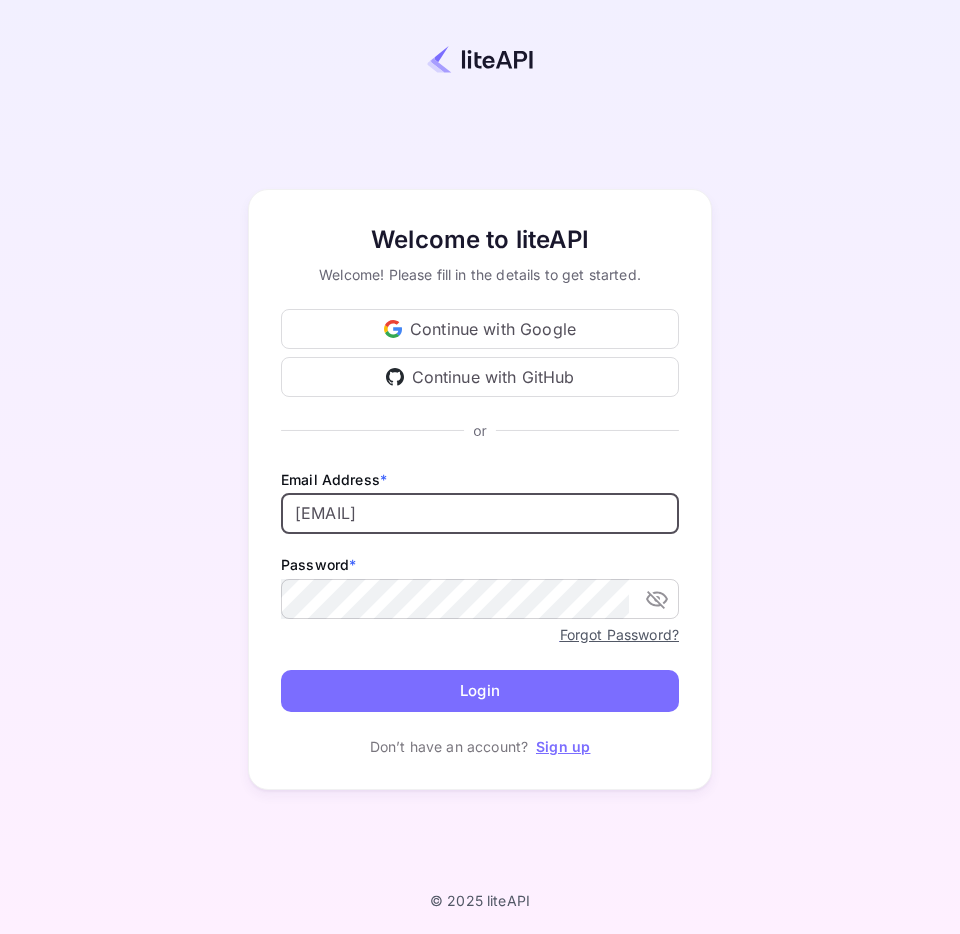 click on "Continue with Google" at bounding box center (480, 329) 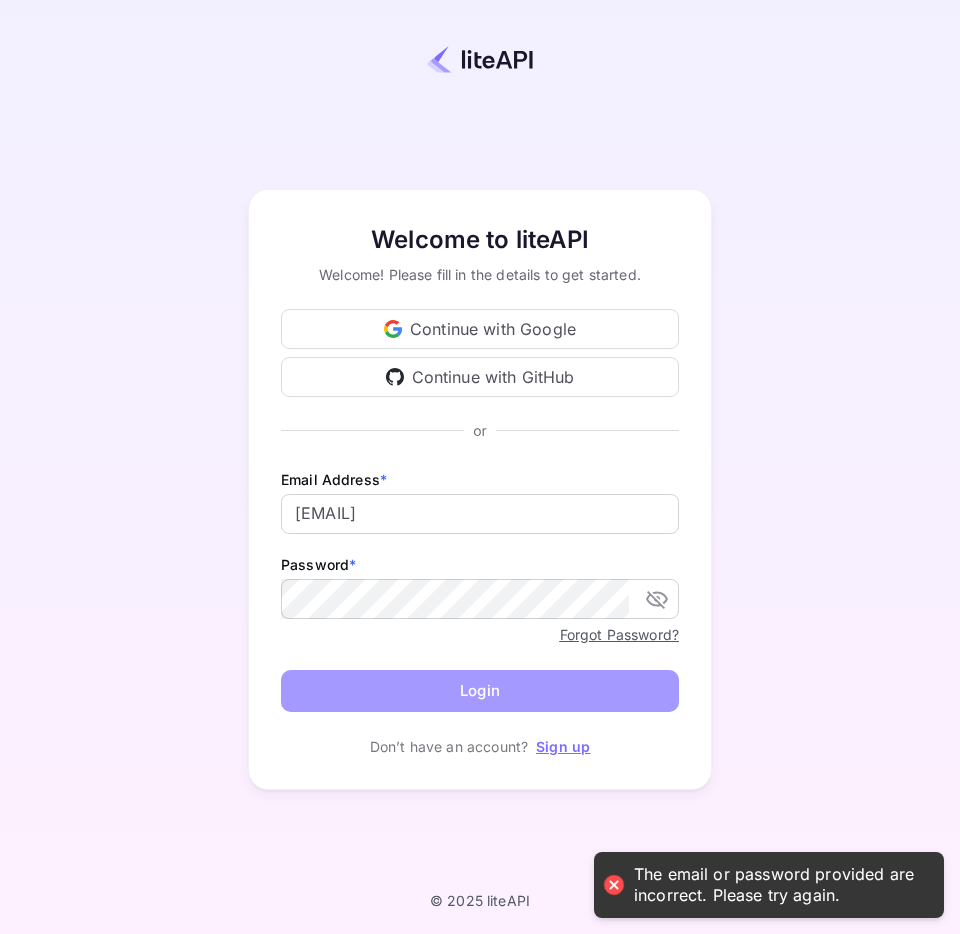 click on "Login" at bounding box center (480, 691) 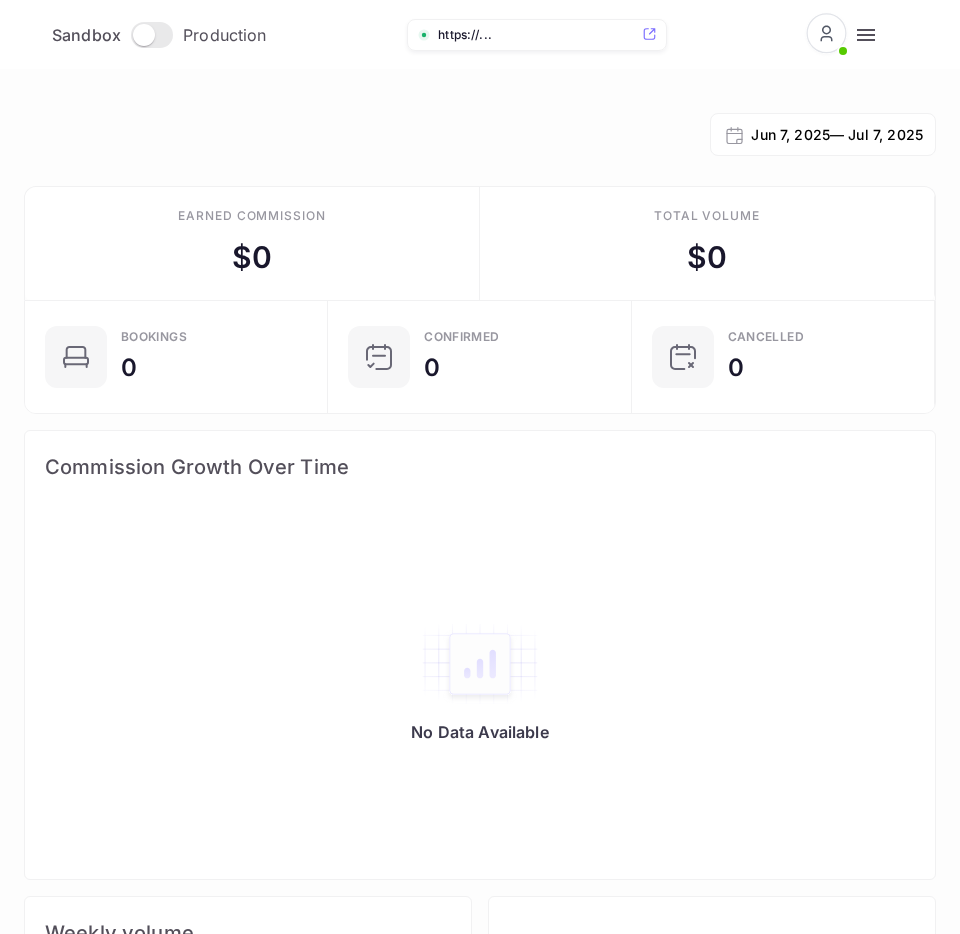 scroll, scrollTop: 0, scrollLeft: 0, axis: both 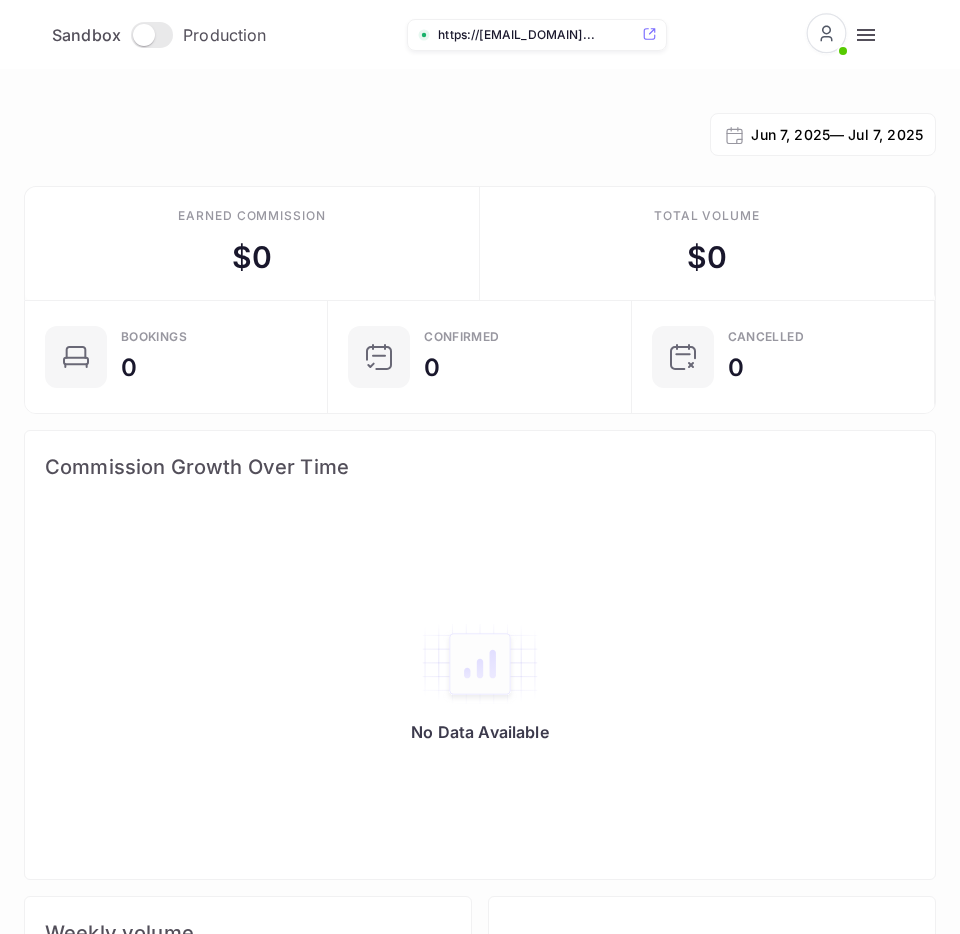 click at bounding box center (144, 35) 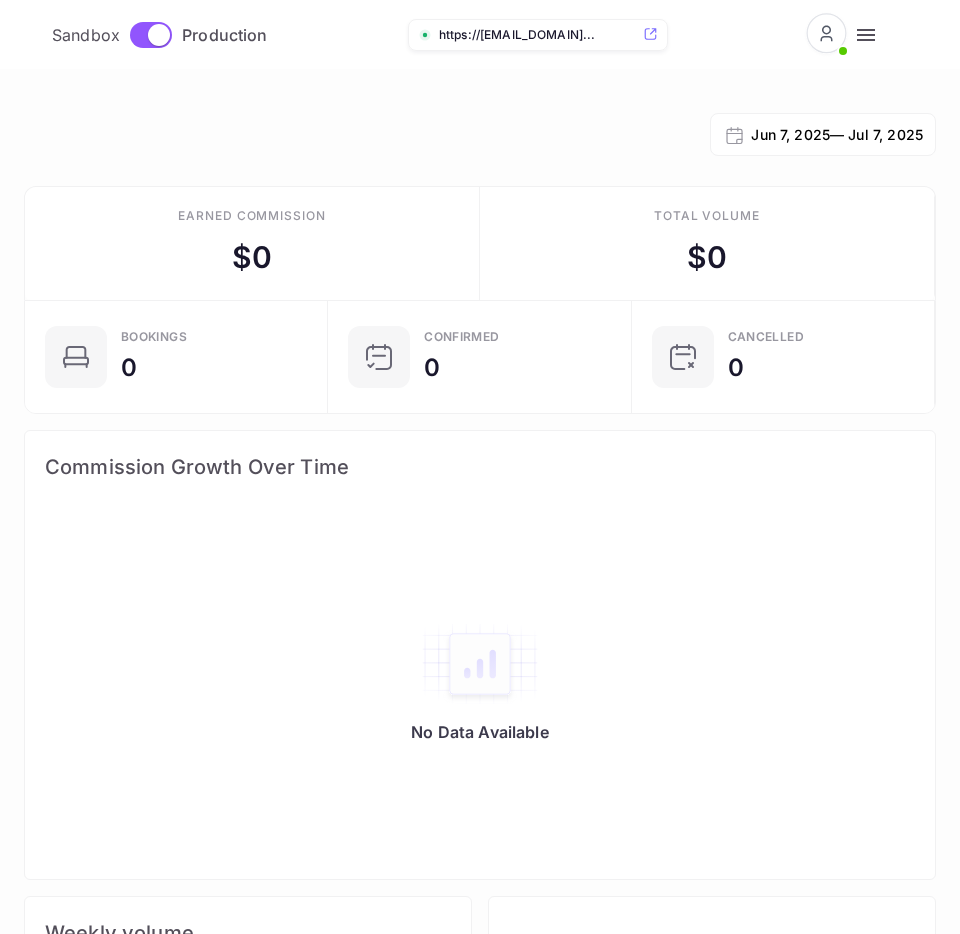 click at bounding box center [866, 35] 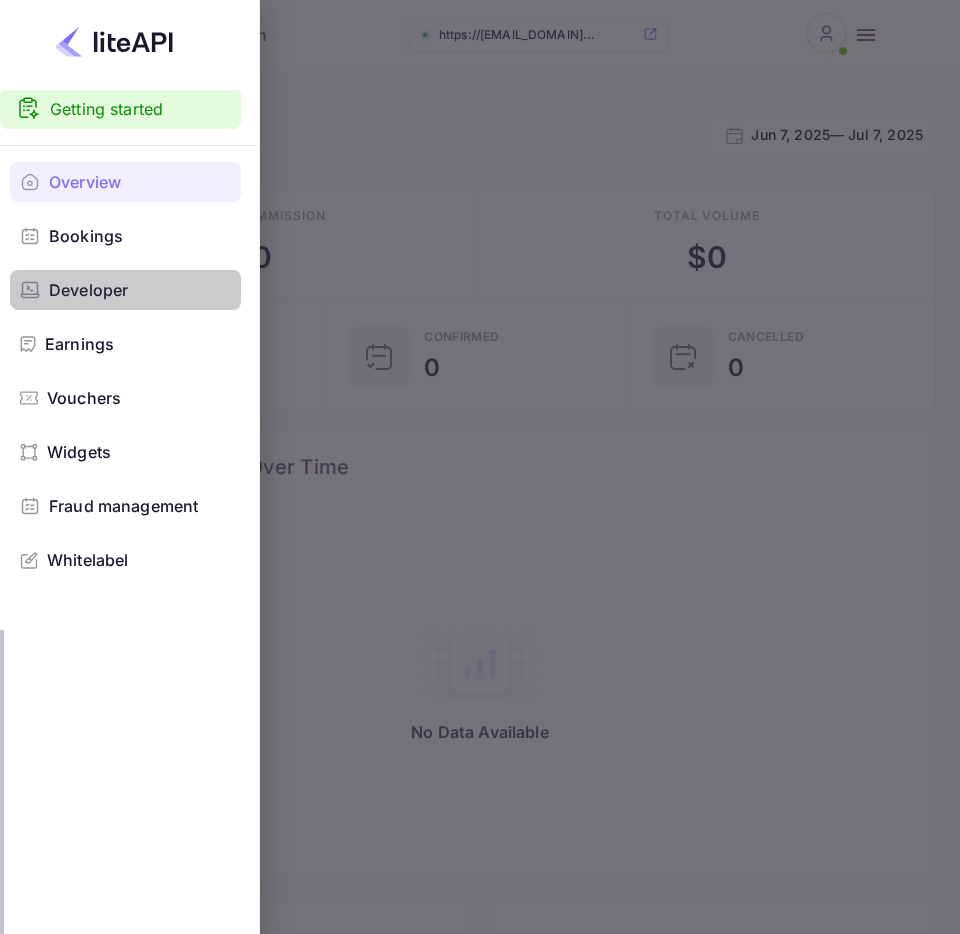 click on "Developer" at bounding box center [88, 290] 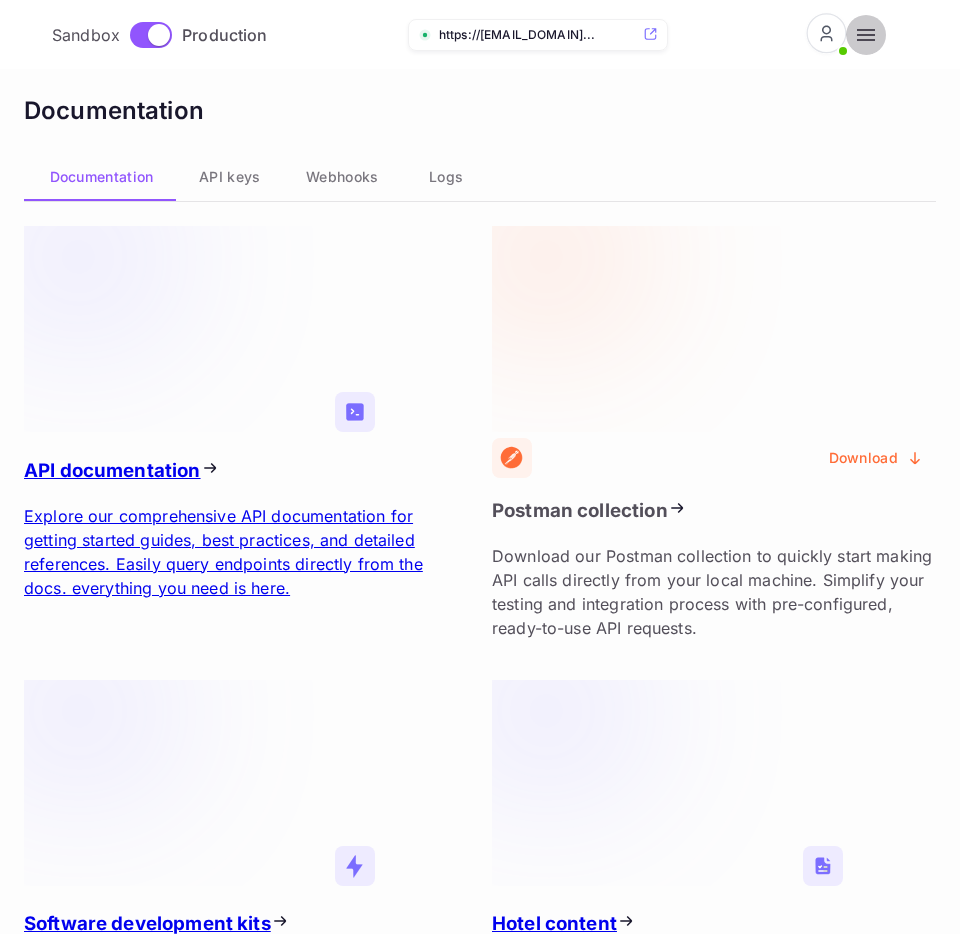 click at bounding box center [866, 35] 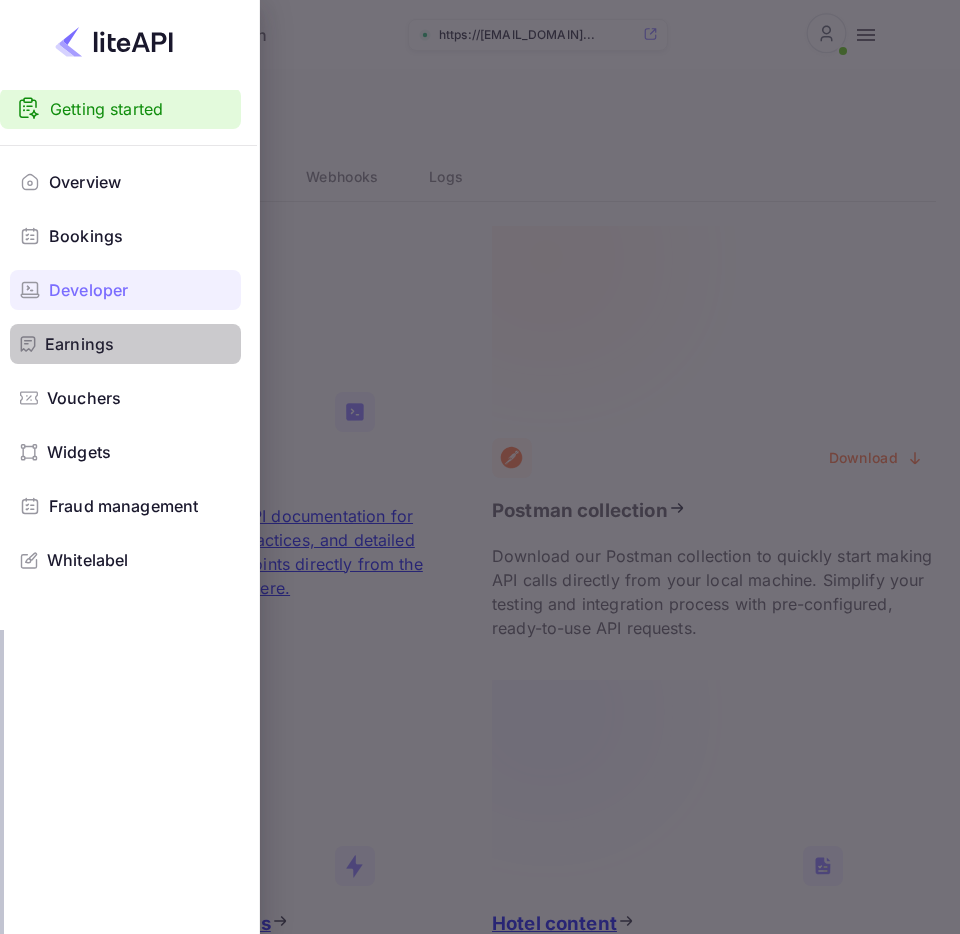 click on "Earnings" at bounding box center [79, 344] 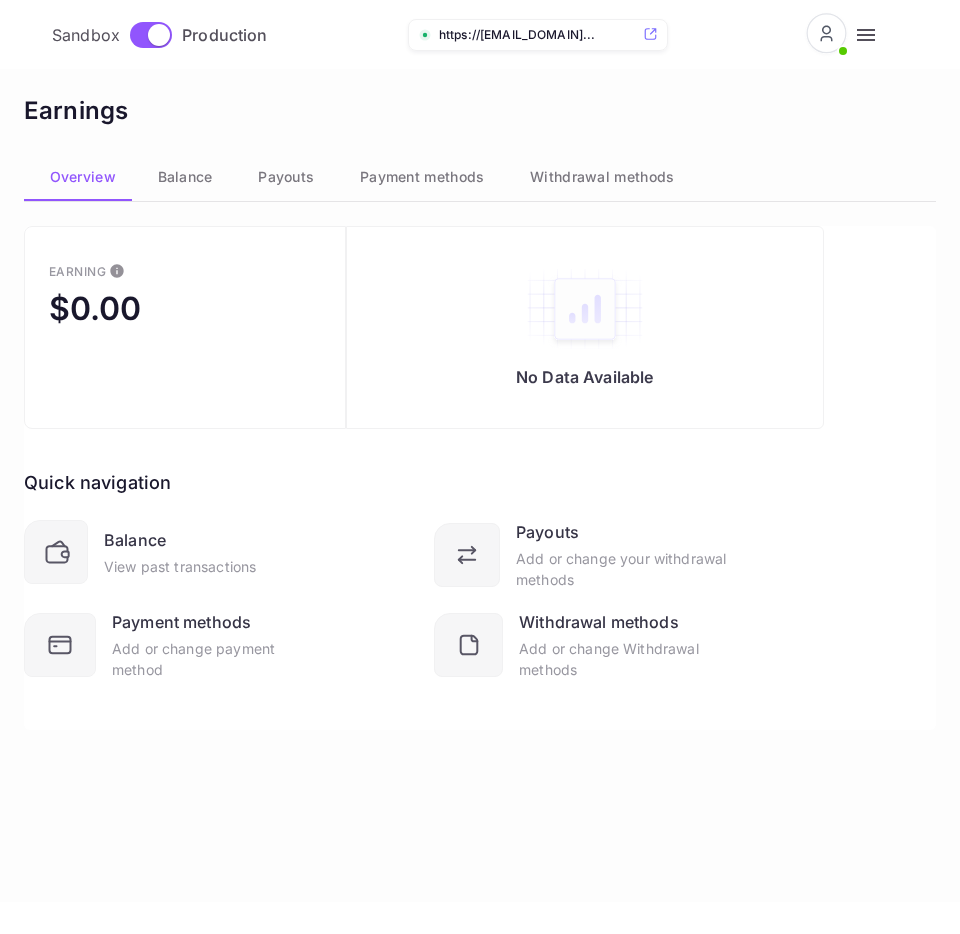 click on "Payment methods" at bounding box center [185, 177] 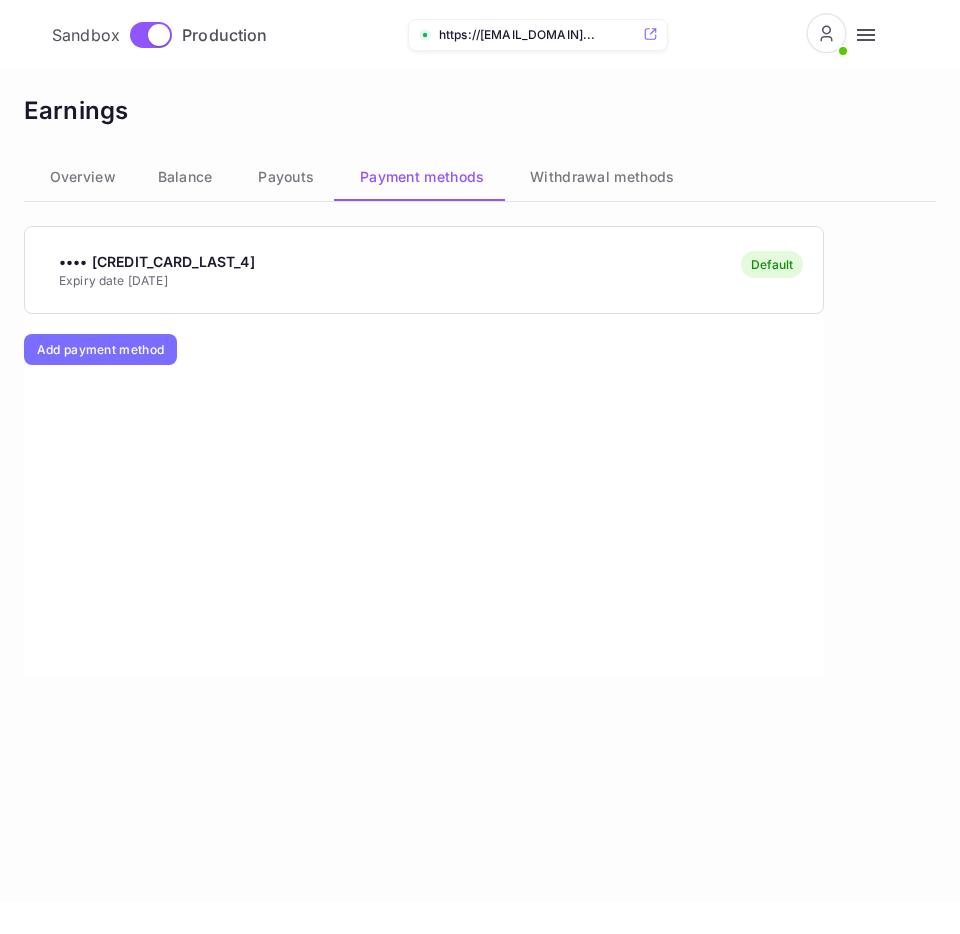 click on "••••   [PHONE] Expiry date    [DATE] Default" at bounding box center (424, 270) 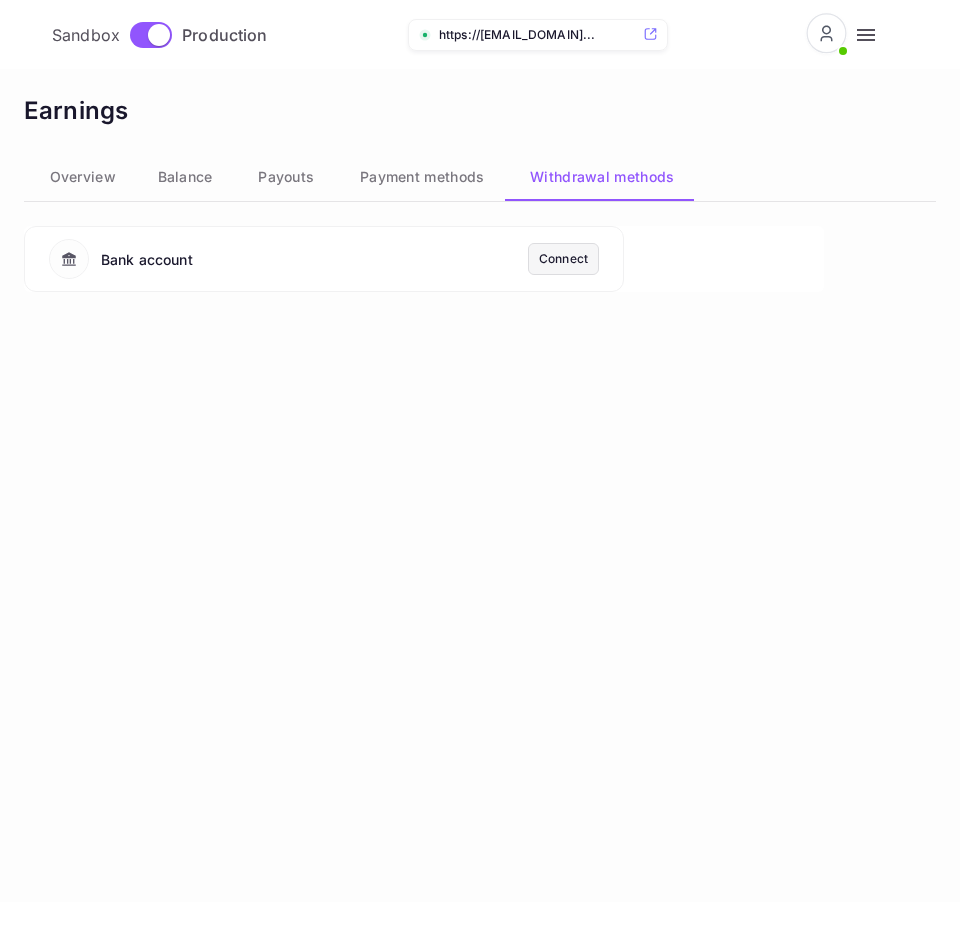 click on "Payouts" at bounding box center [185, 177] 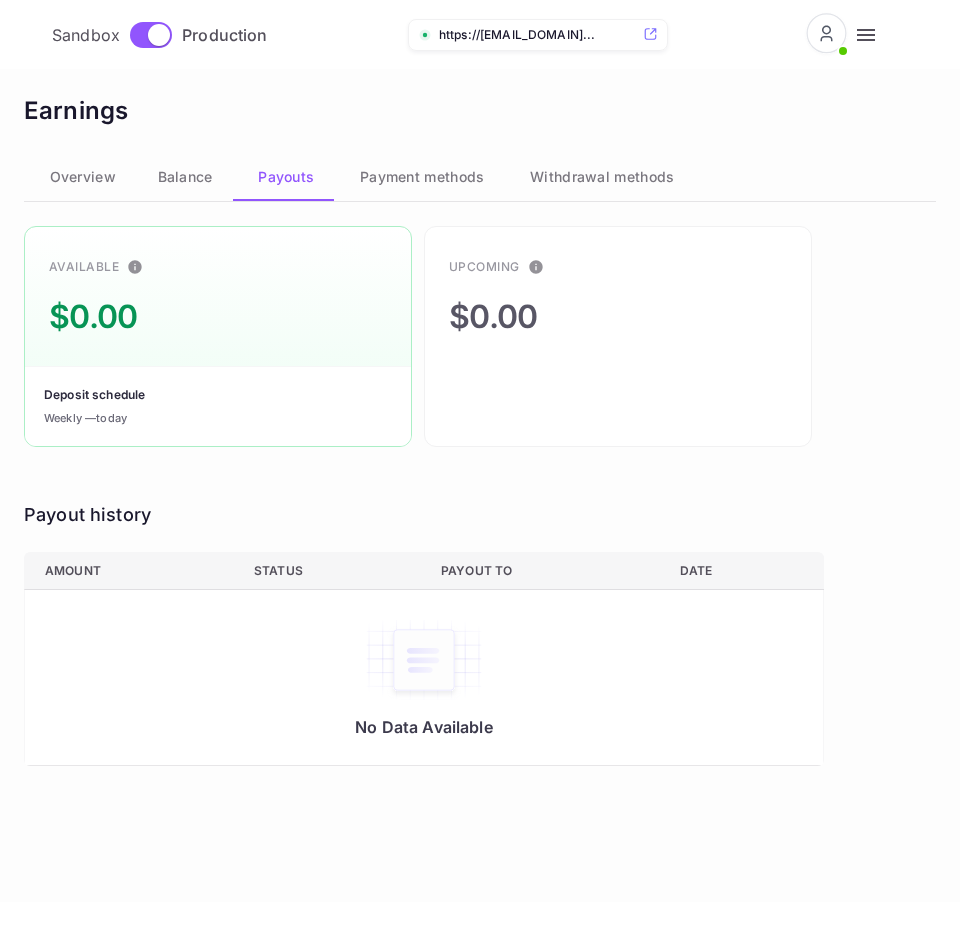 click on "Balance" at bounding box center (185, 177) 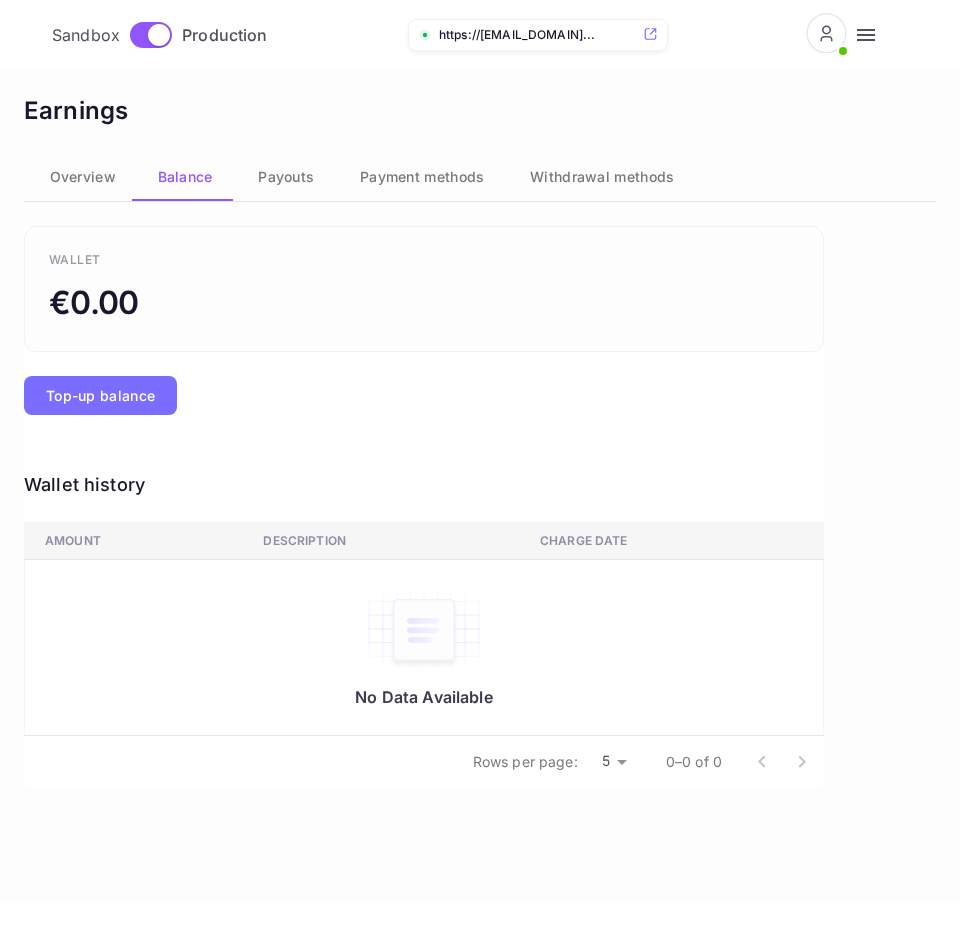 click on "Payouts" at bounding box center (185, 177) 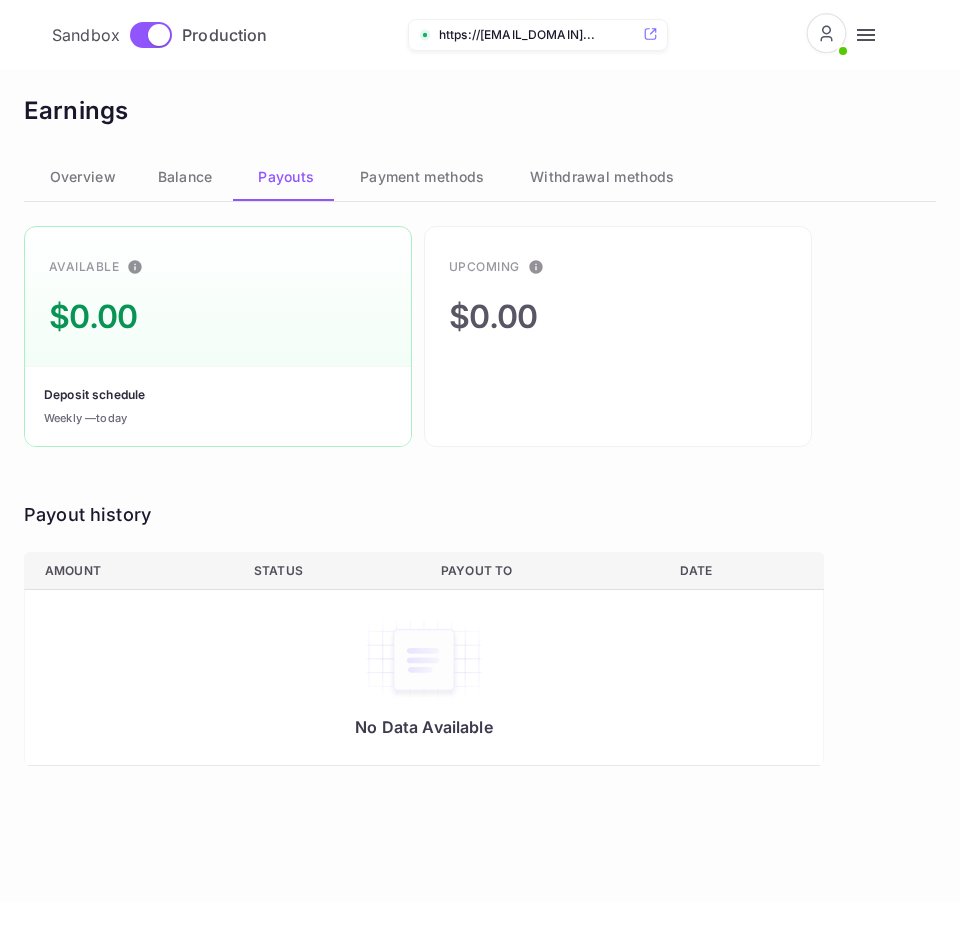 click at bounding box center [866, 35] 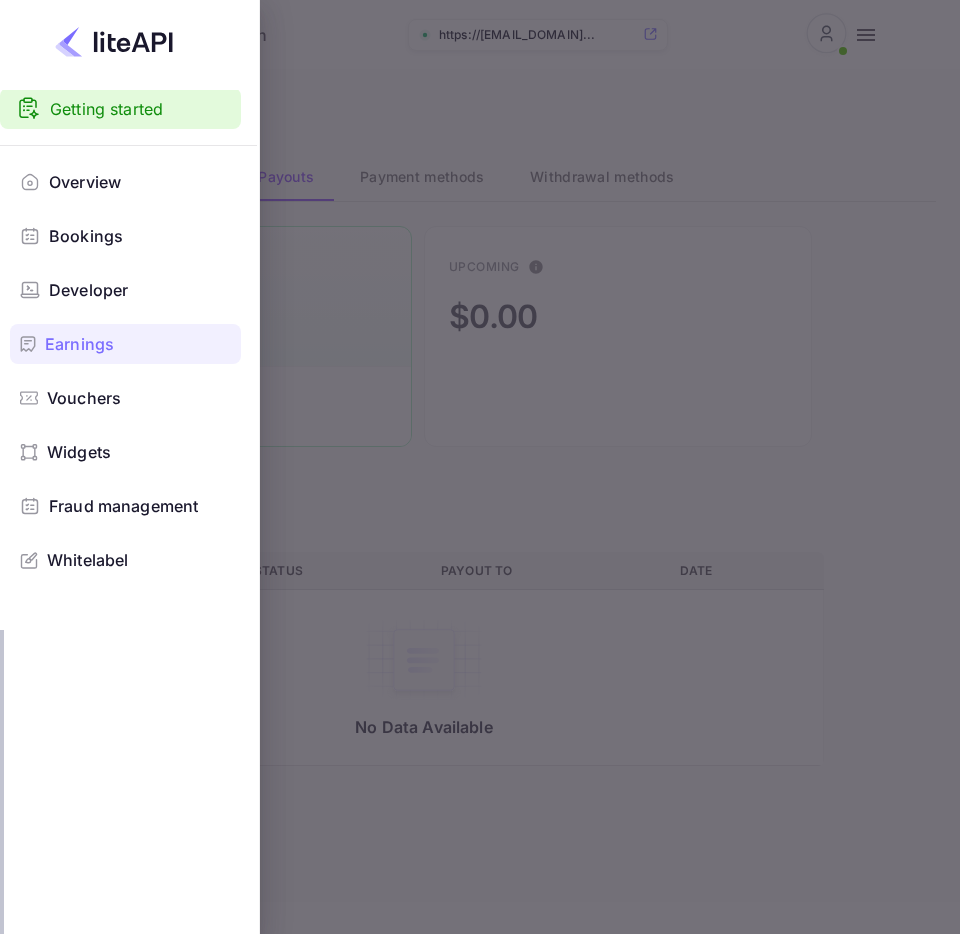 click on "Vouchers" at bounding box center (84, 398) 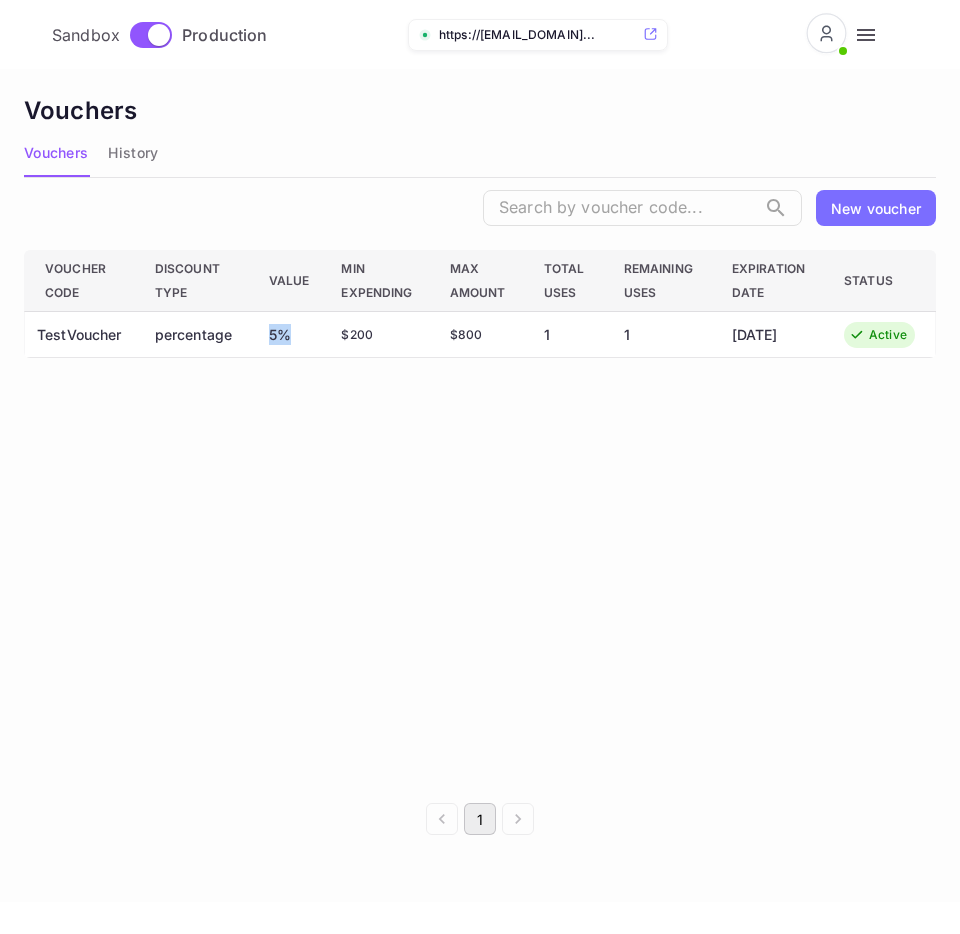 drag, startPoint x: 272, startPoint y: 333, endPoint x: 284, endPoint y: 335, distance: 12.165525 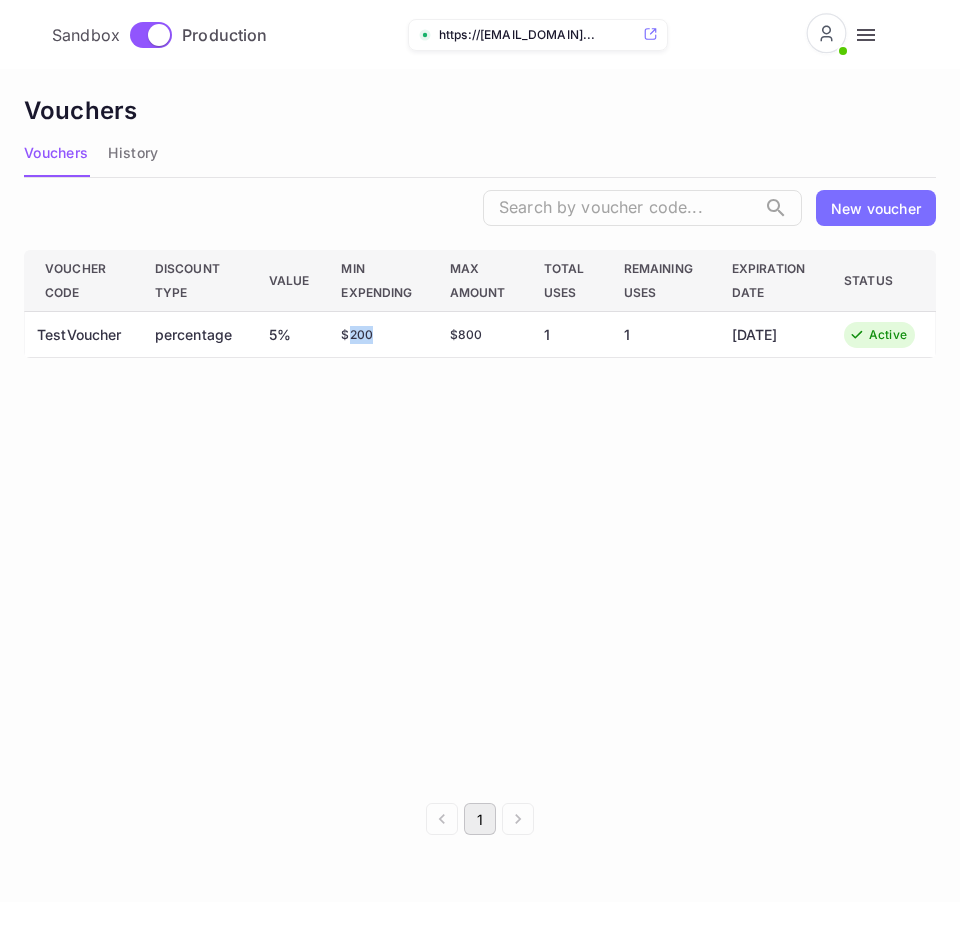 click on "$ 200" at bounding box center [379, 335] 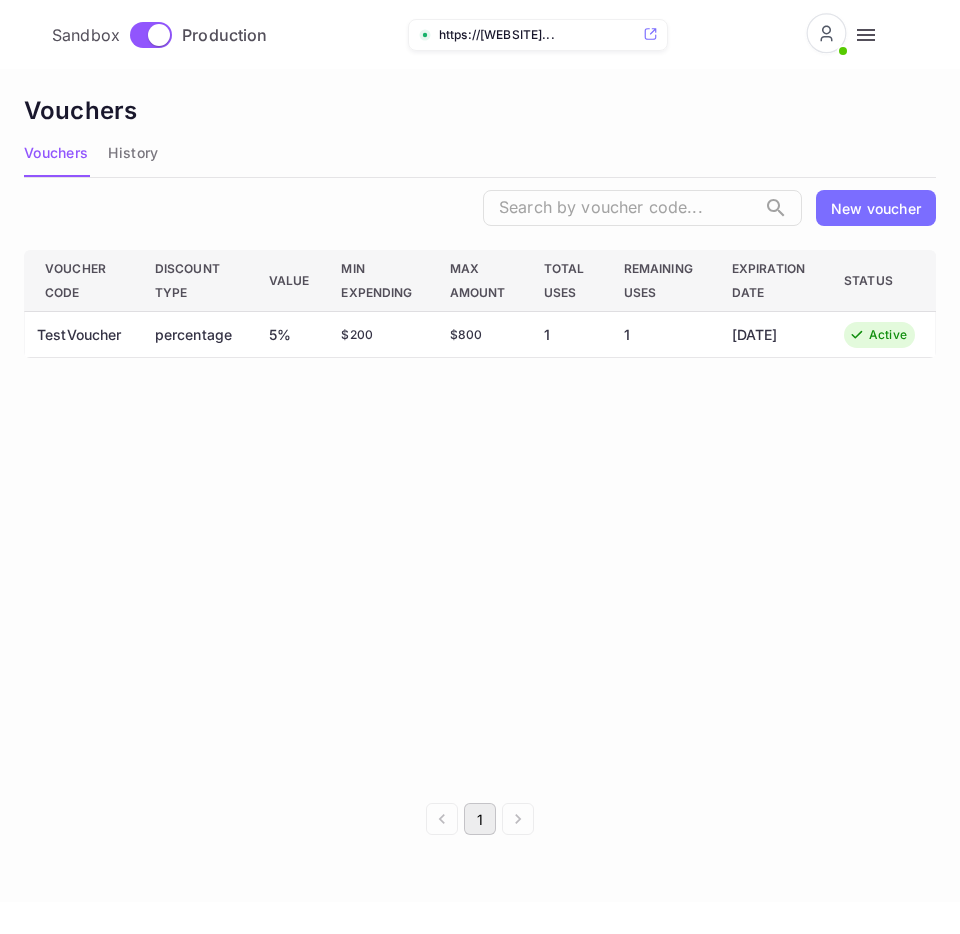 click on "$ 800" at bounding box center [379, 335] 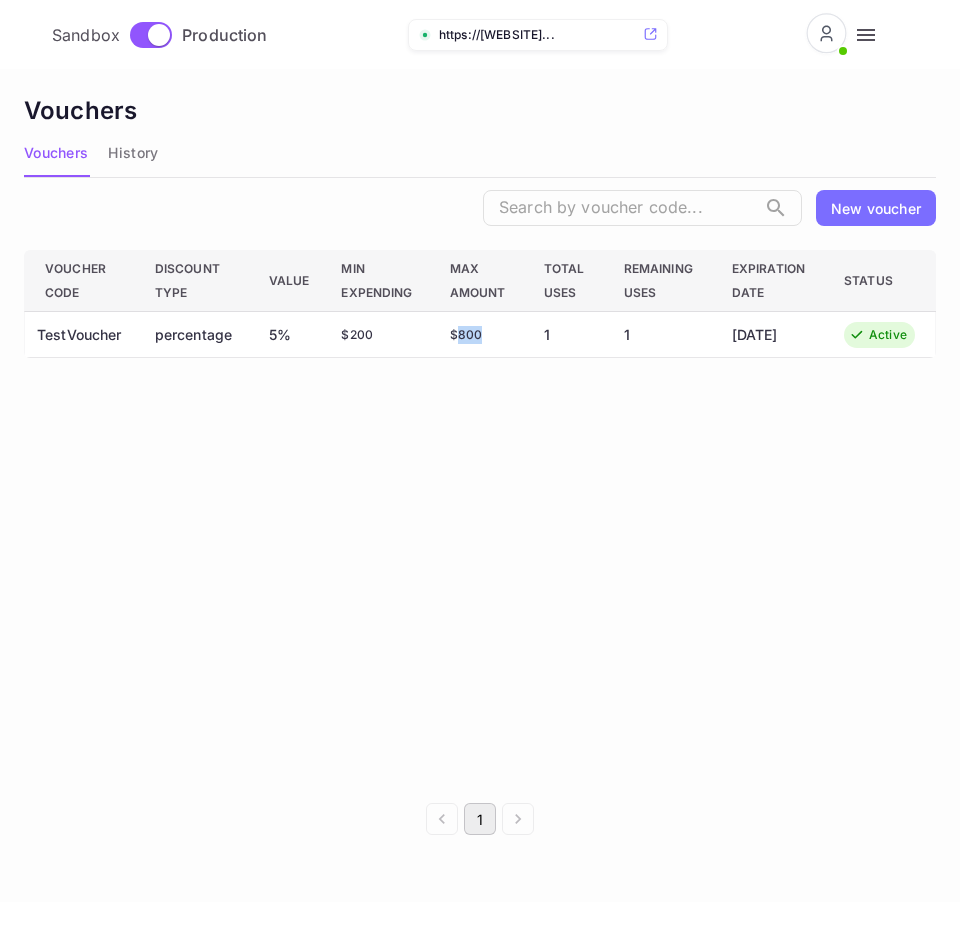 click on "$ 800" at bounding box center (379, 335) 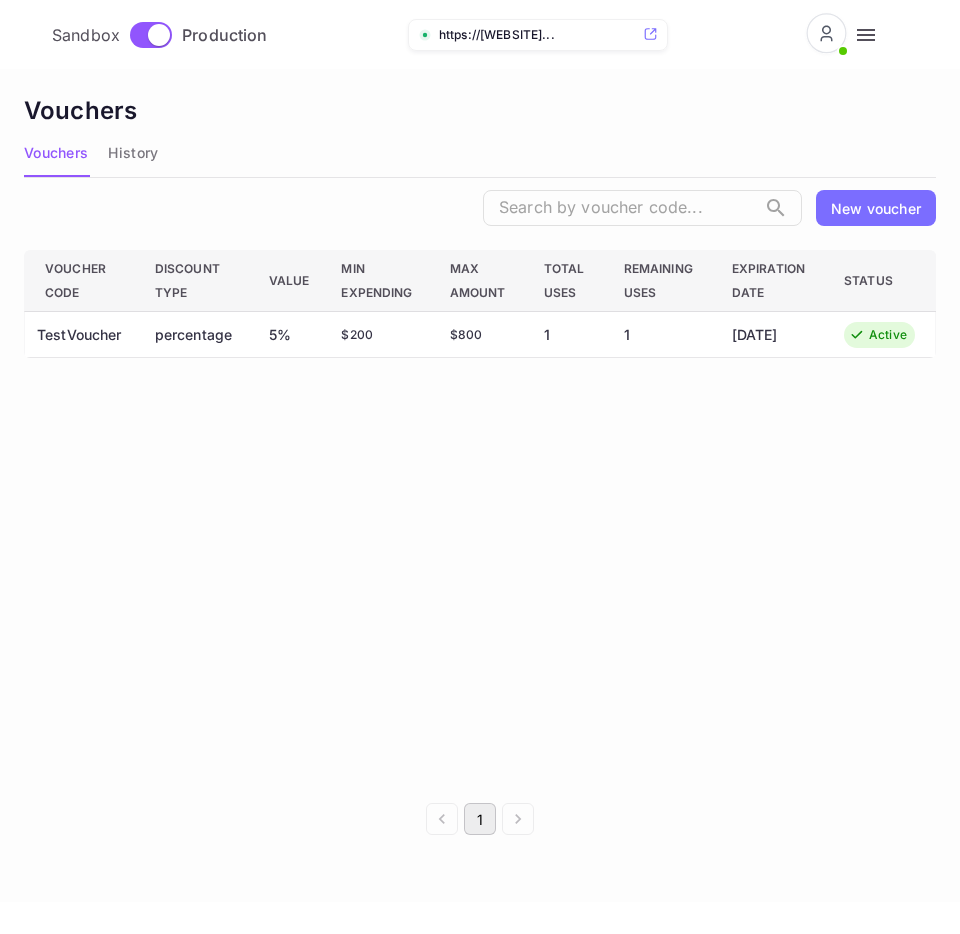 click on "Voucher Code Discount Type Value Min Expending  Max Amount Total Uses Remaining Uses Expiration Date Status TestVoucher percentage 5% $ 200 $ 800 1 1 [DATE] Active" at bounding box center (480, 516) 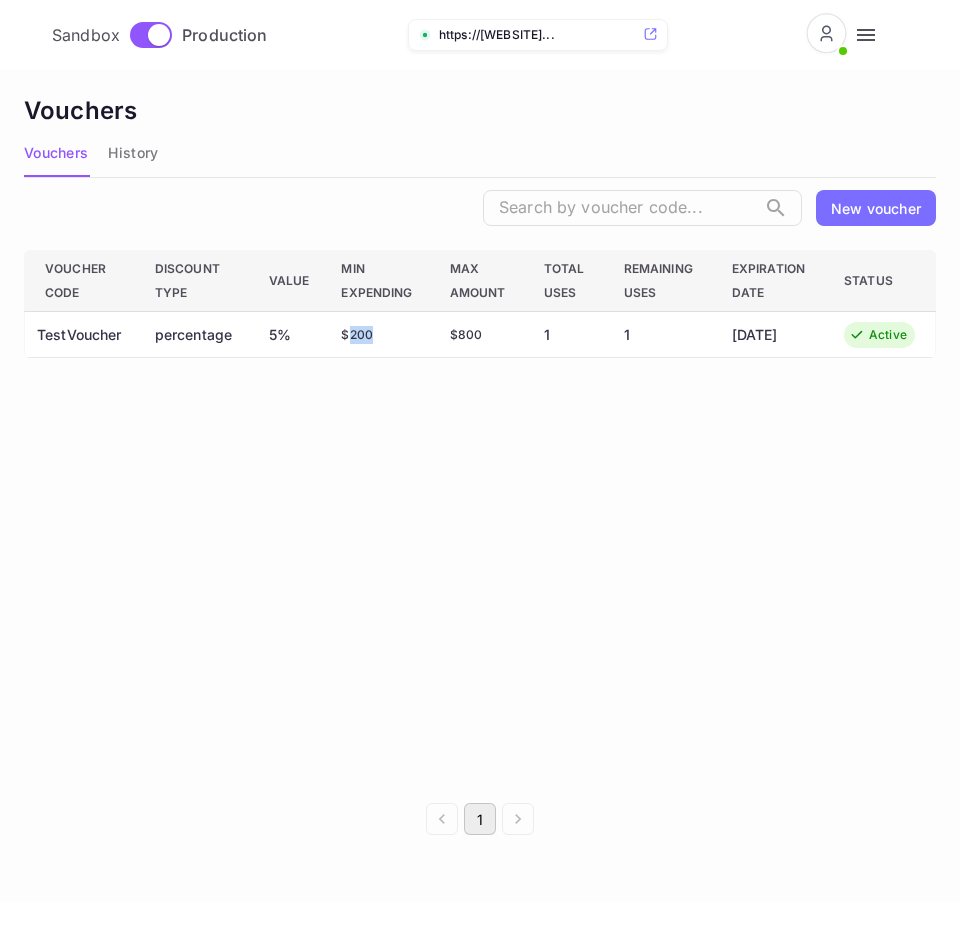 click on "$ 200" at bounding box center [379, 335] 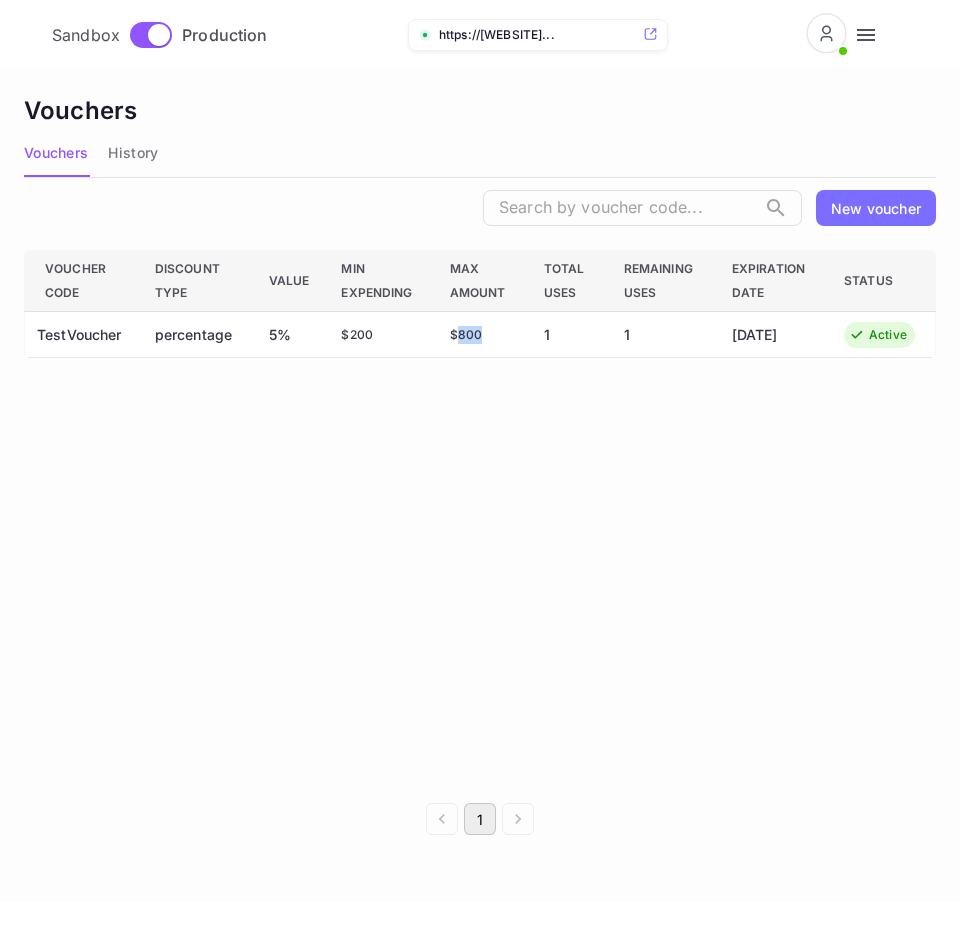 click on "$ 800" at bounding box center (379, 335) 